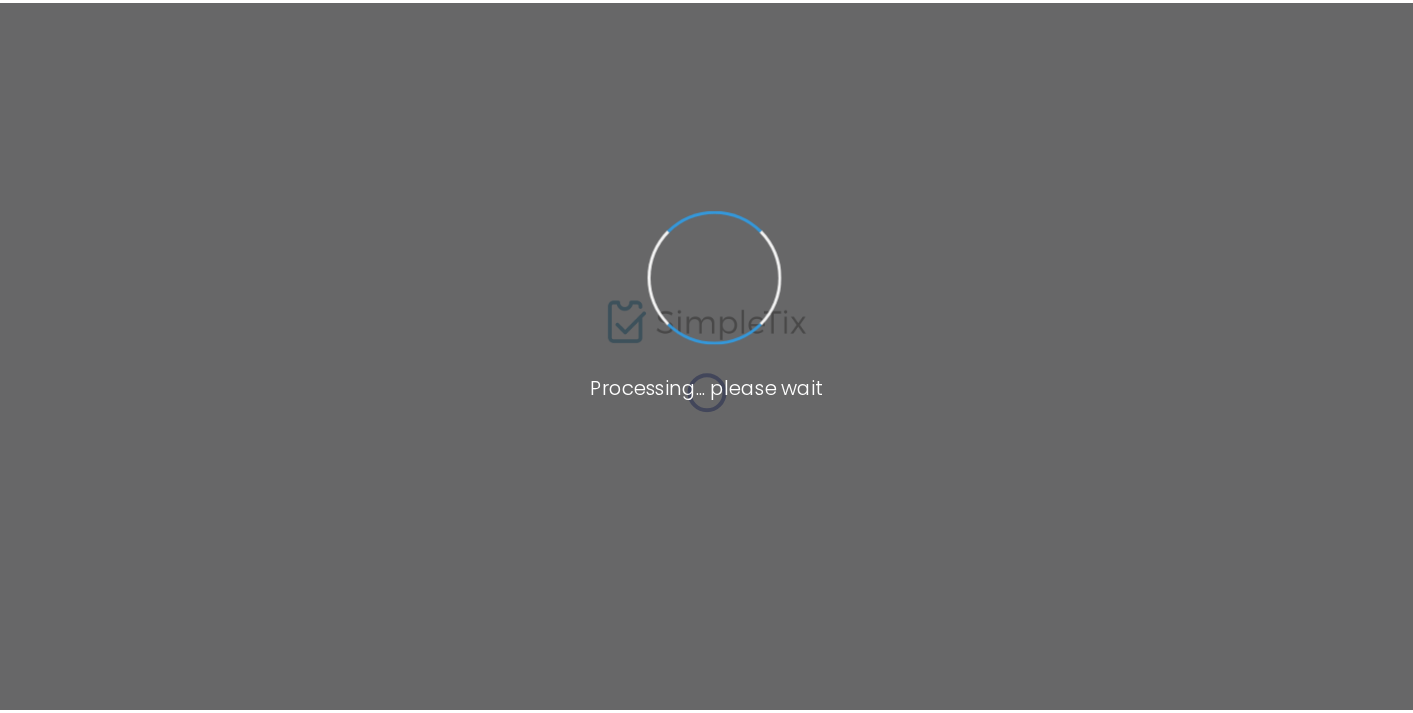 scroll, scrollTop: 0, scrollLeft: 0, axis: both 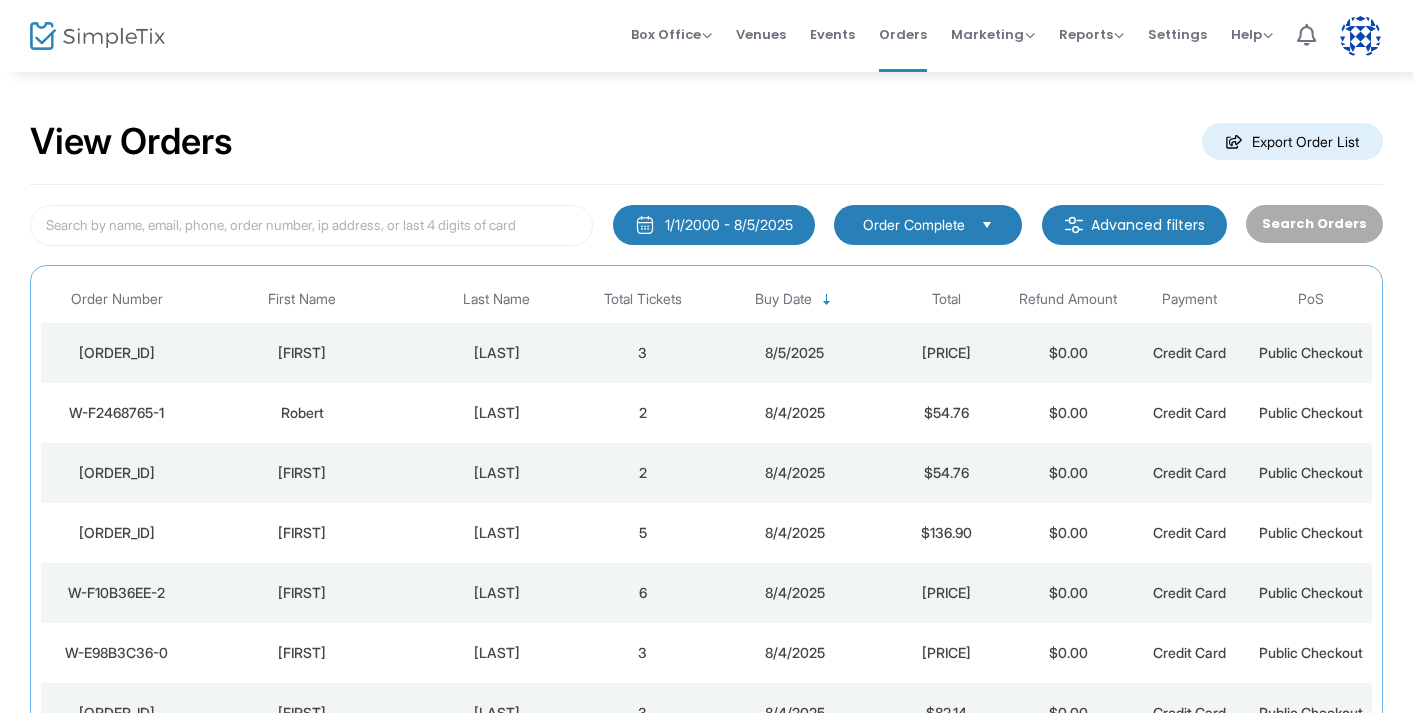 click on "Cavaliere" 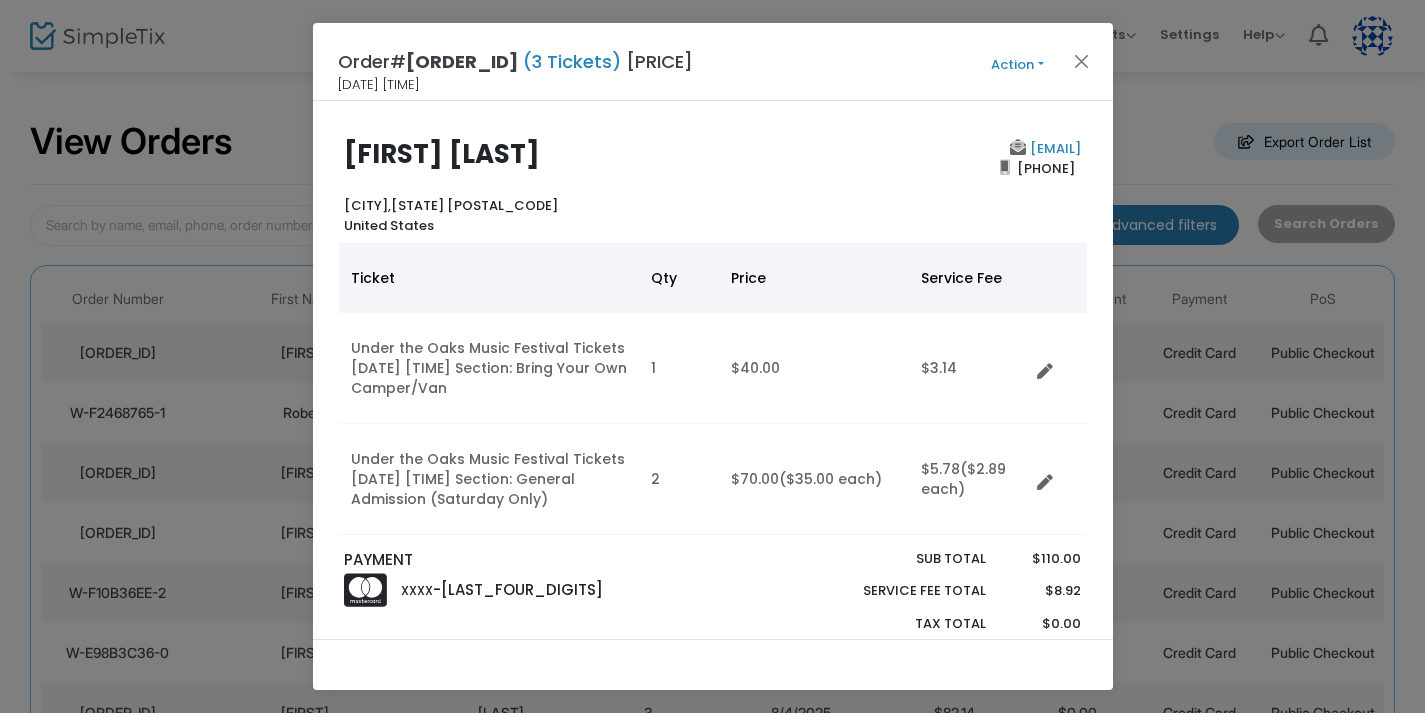 click on "Ryan Cavaliere" 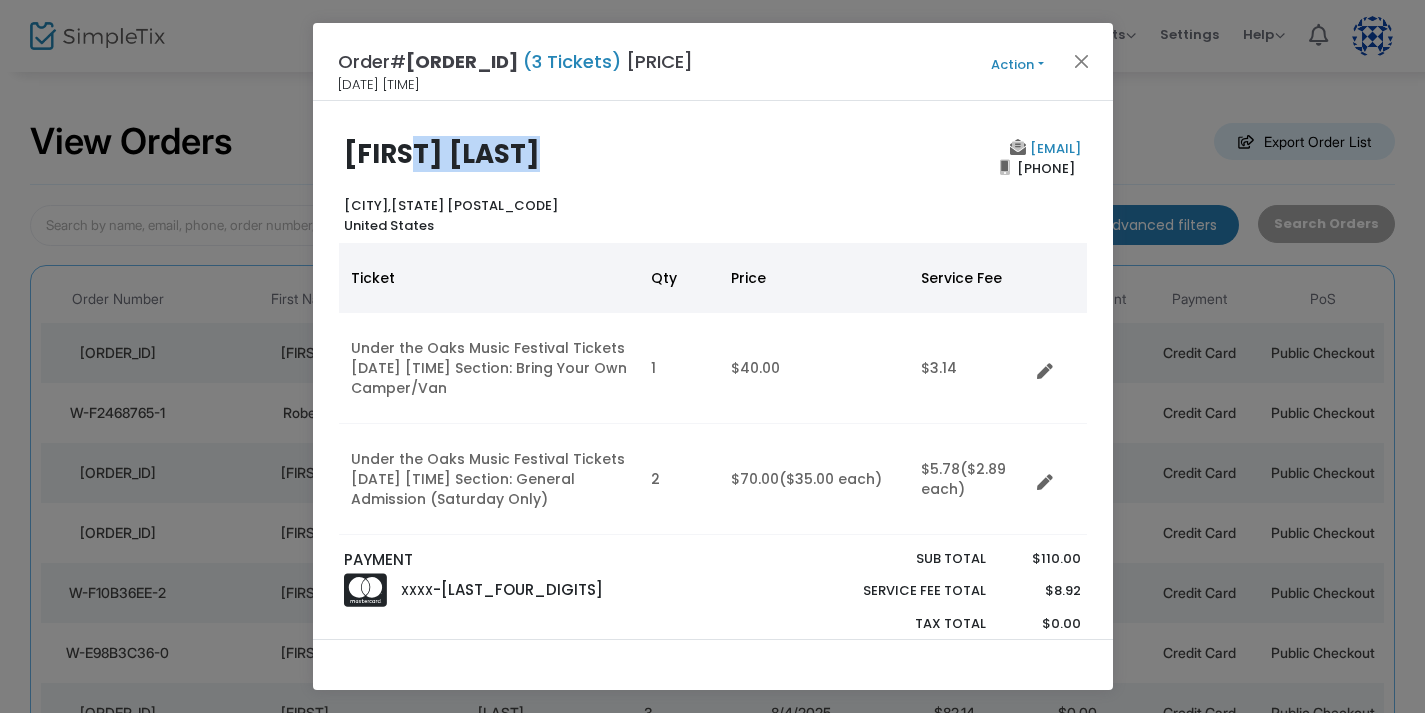 click on "Ryan Cavaliere" 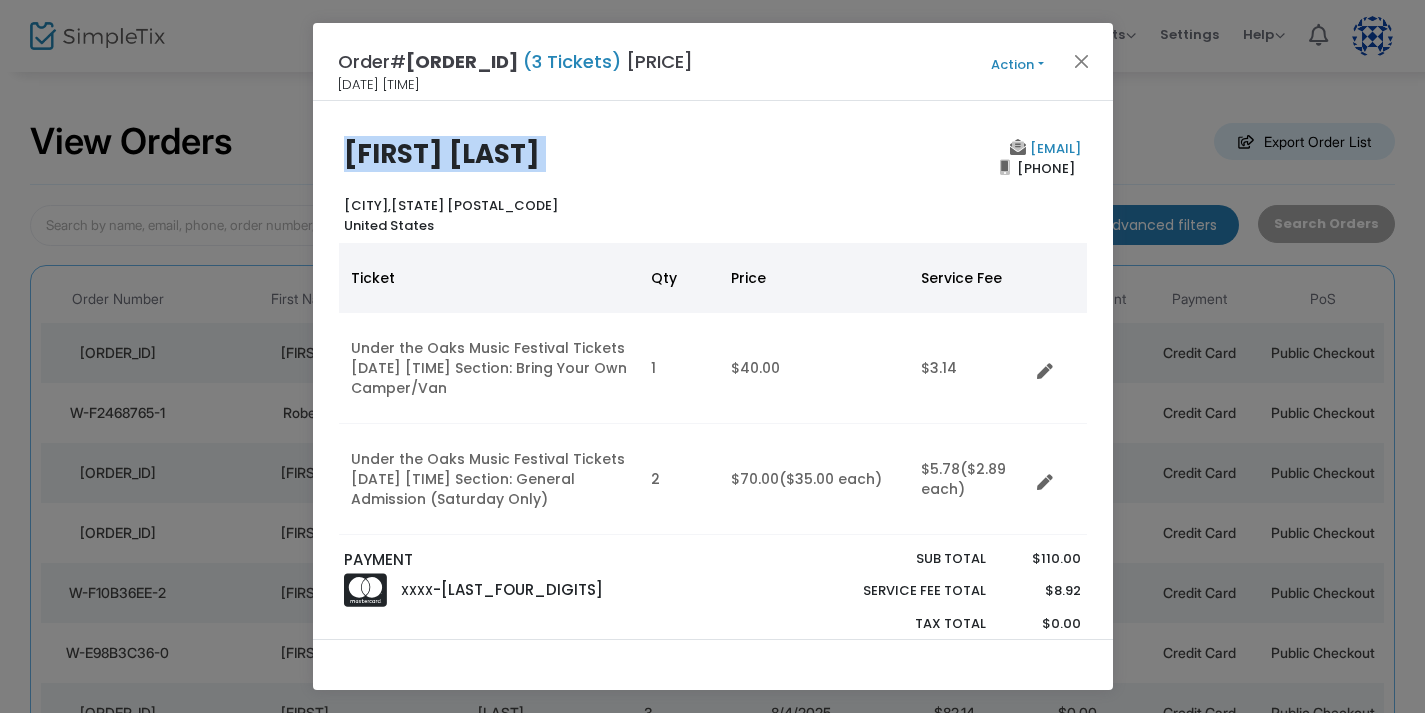 click on "Ryan Cavaliere" 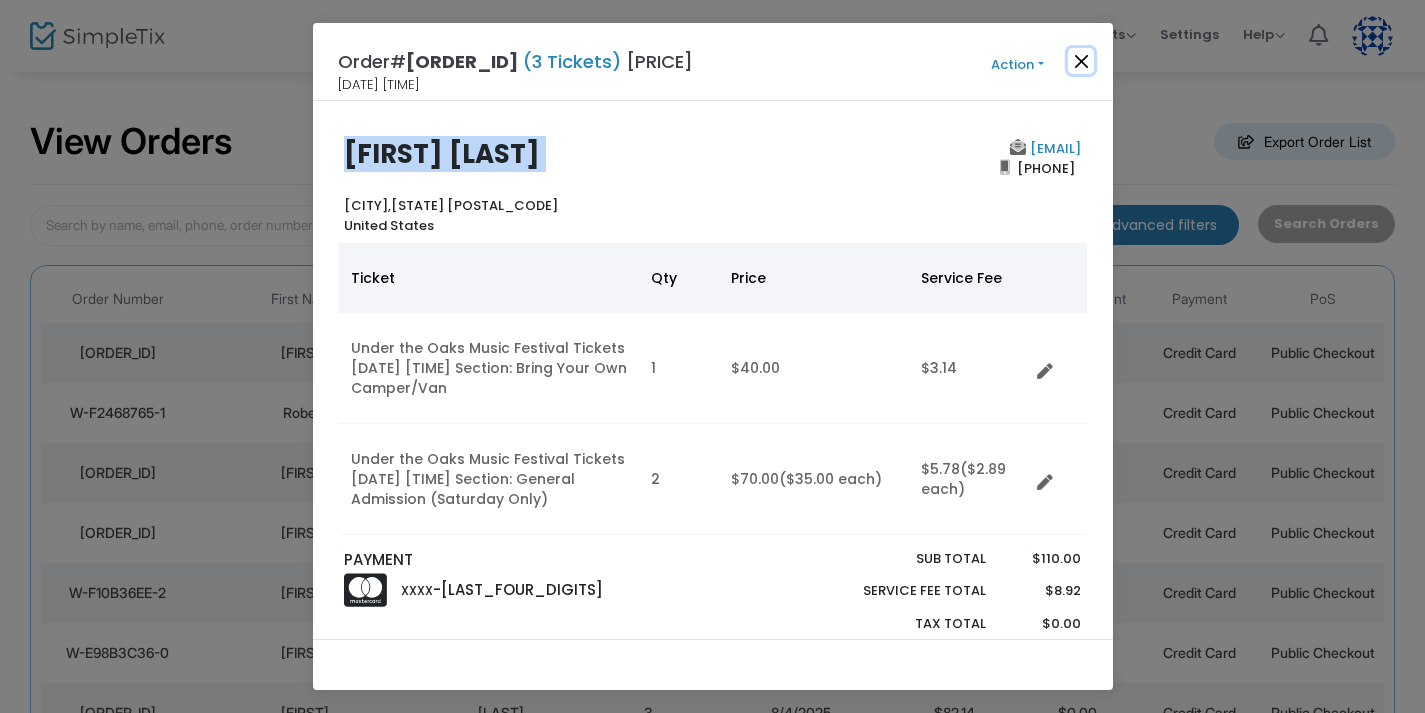 click 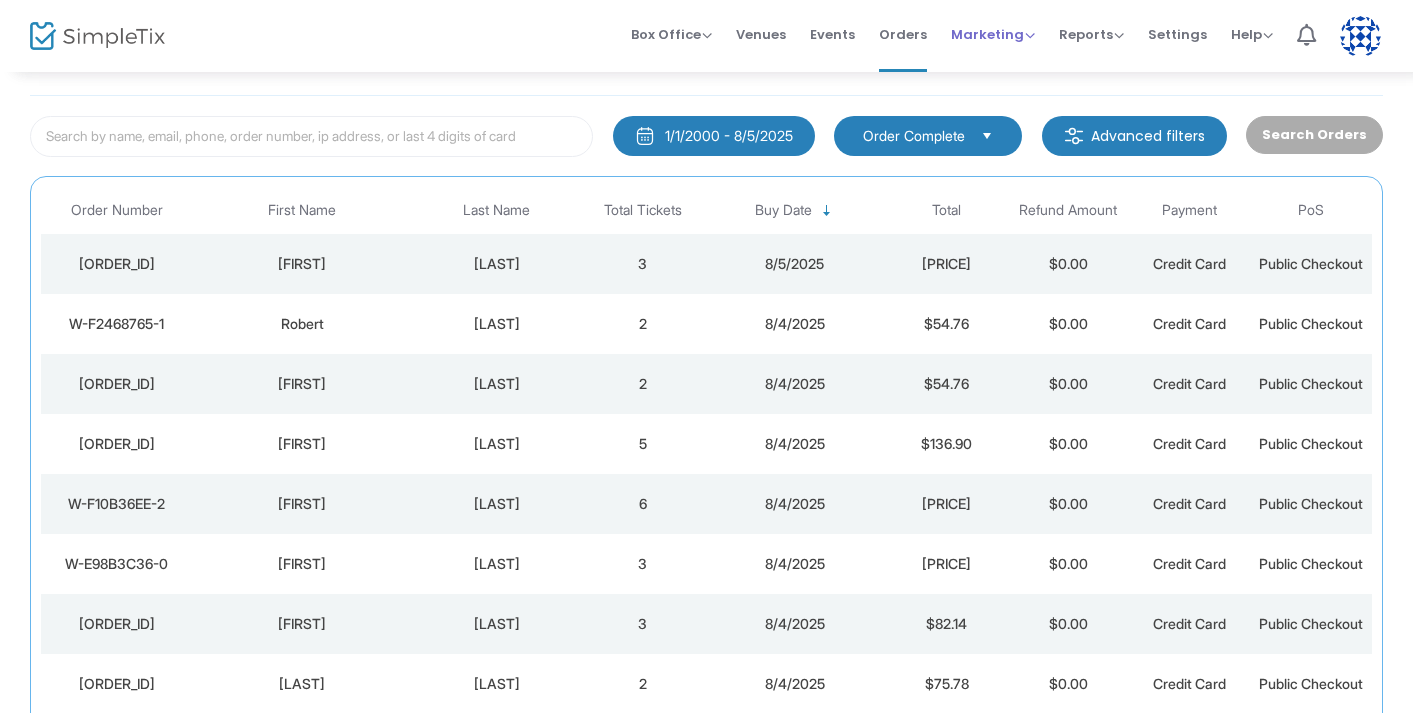 scroll, scrollTop: 90, scrollLeft: 0, axis: vertical 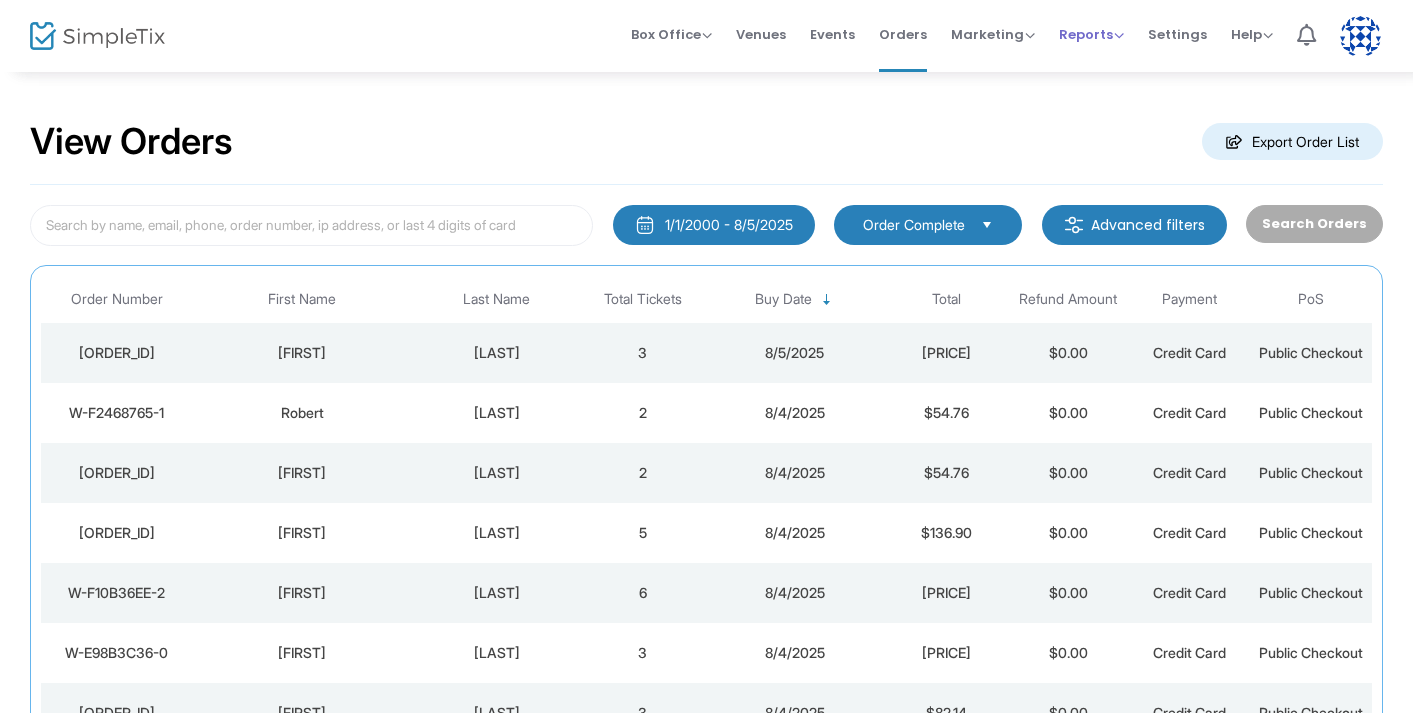 click on "Reports" at bounding box center (1091, 34) 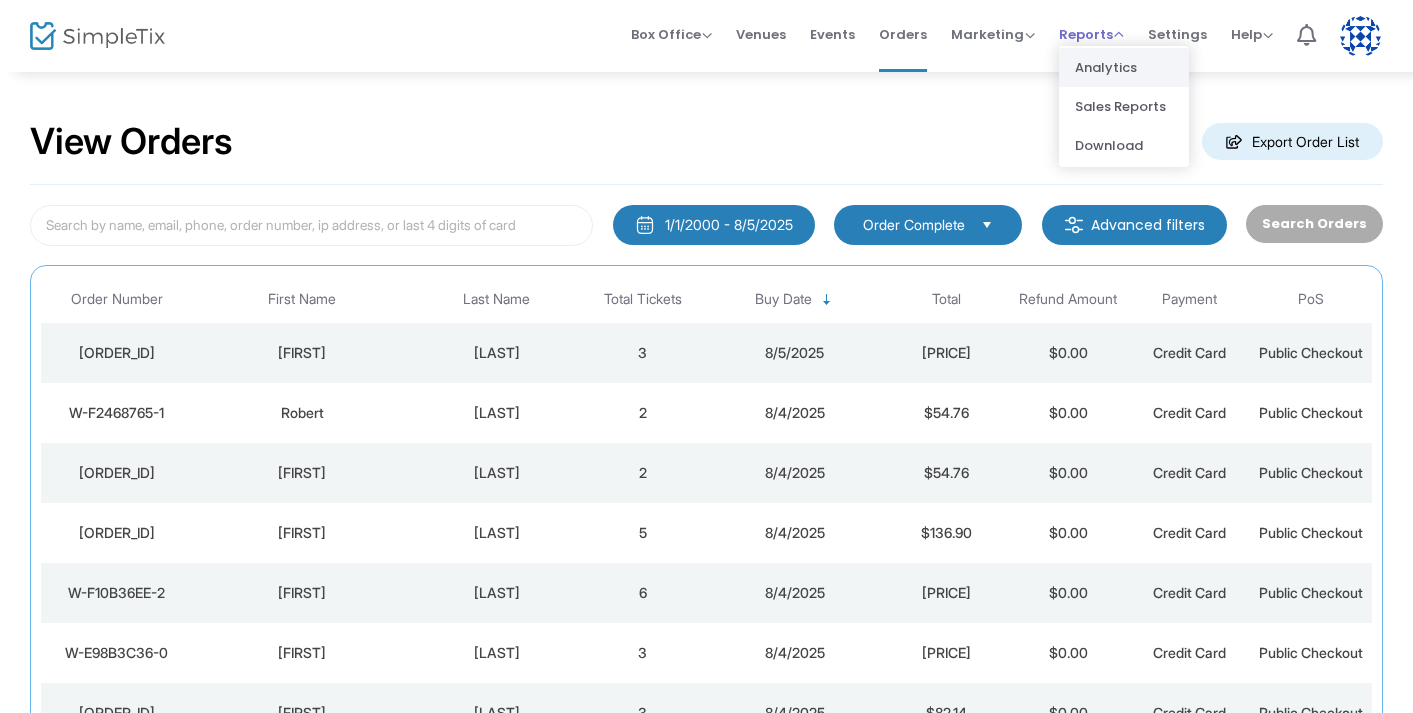 click on "Analytics" at bounding box center [1124, 67] 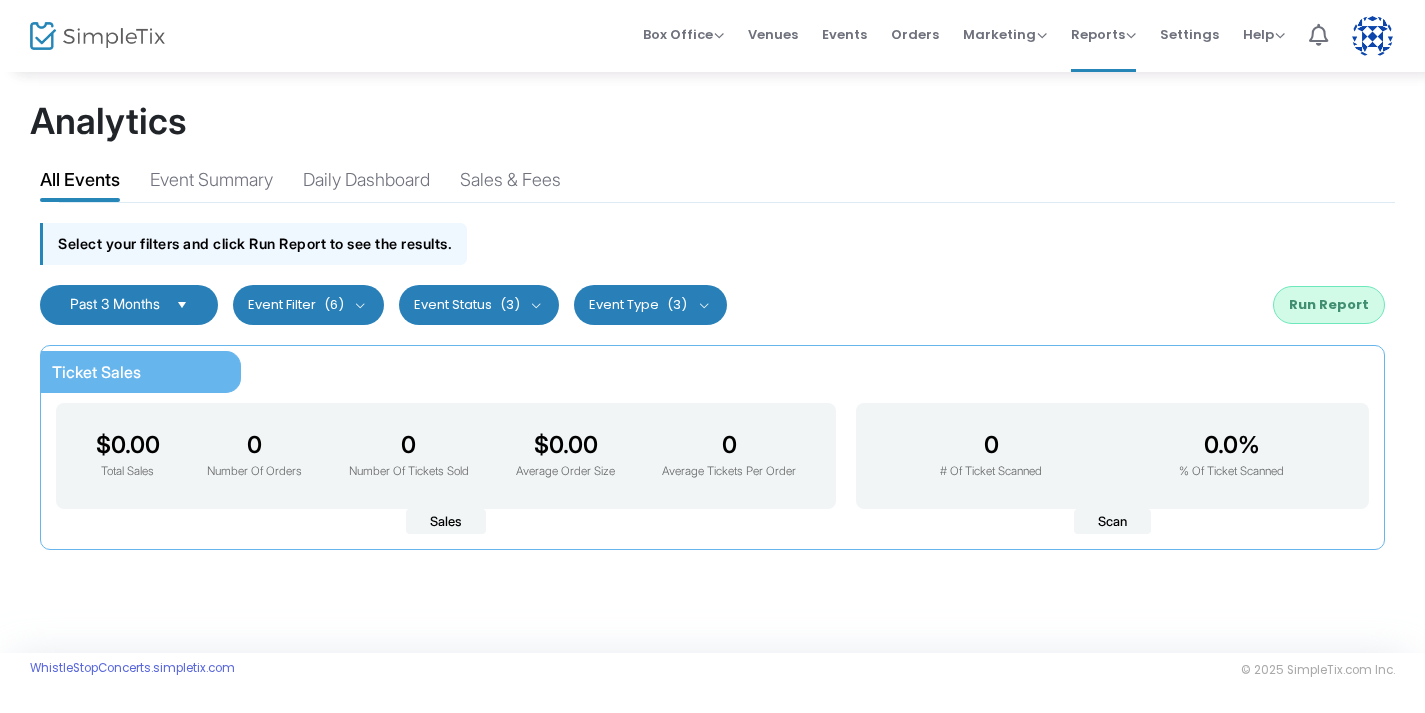click at bounding box center (182, 304) 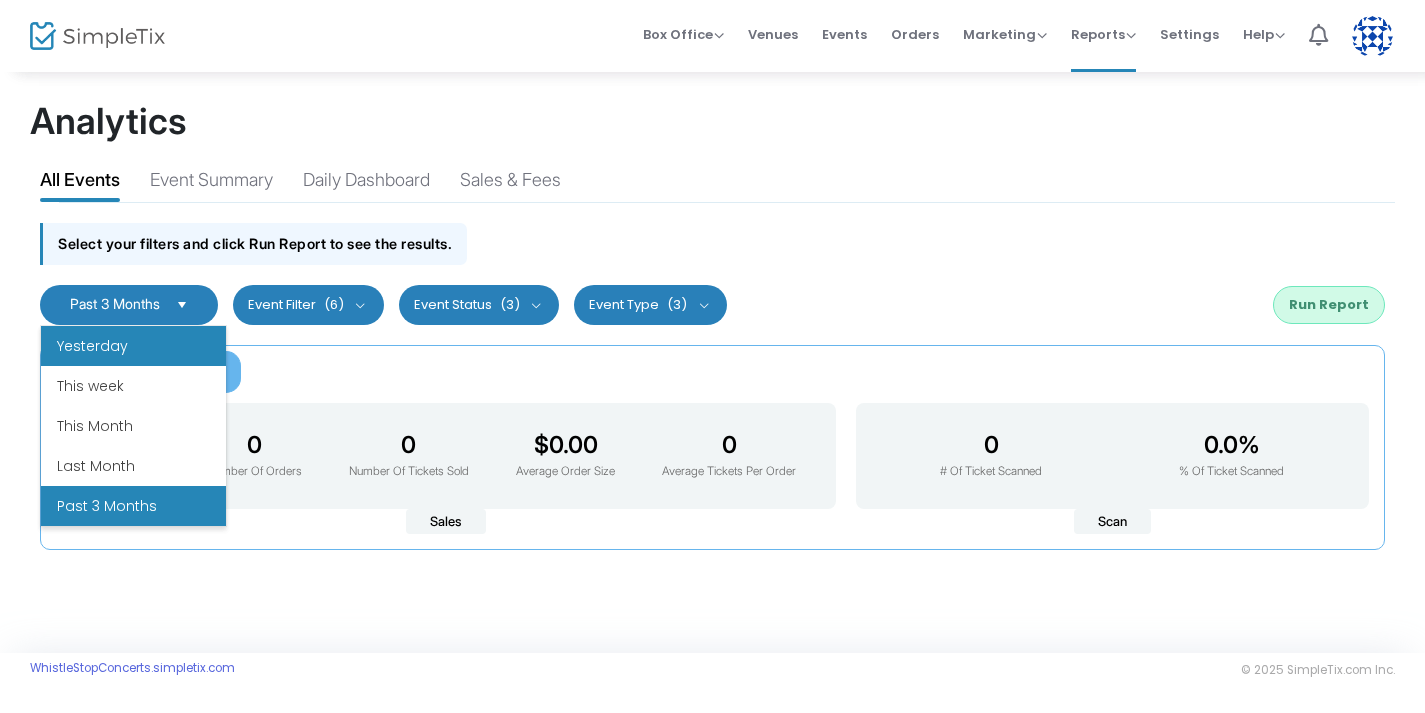 scroll, scrollTop: 0, scrollLeft: 0, axis: both 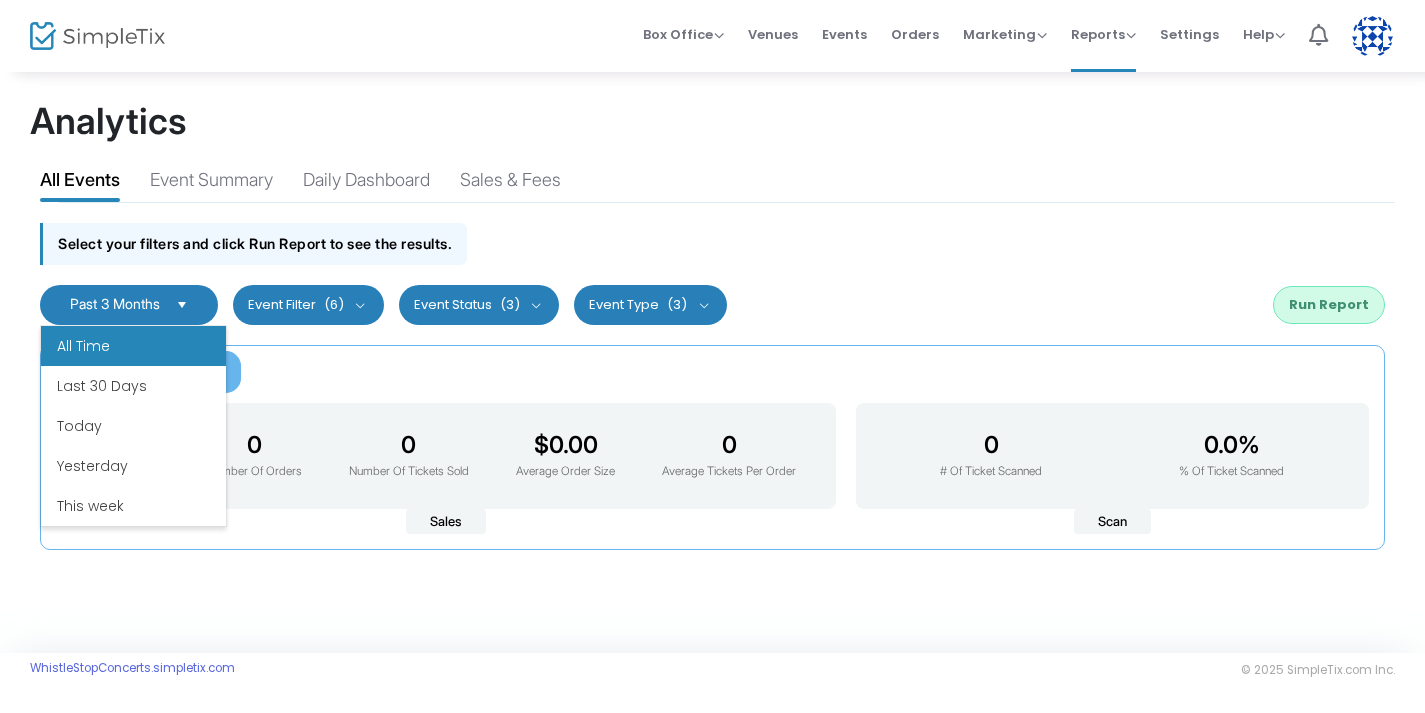 click on "All Time" at bounding box center (133, 346) 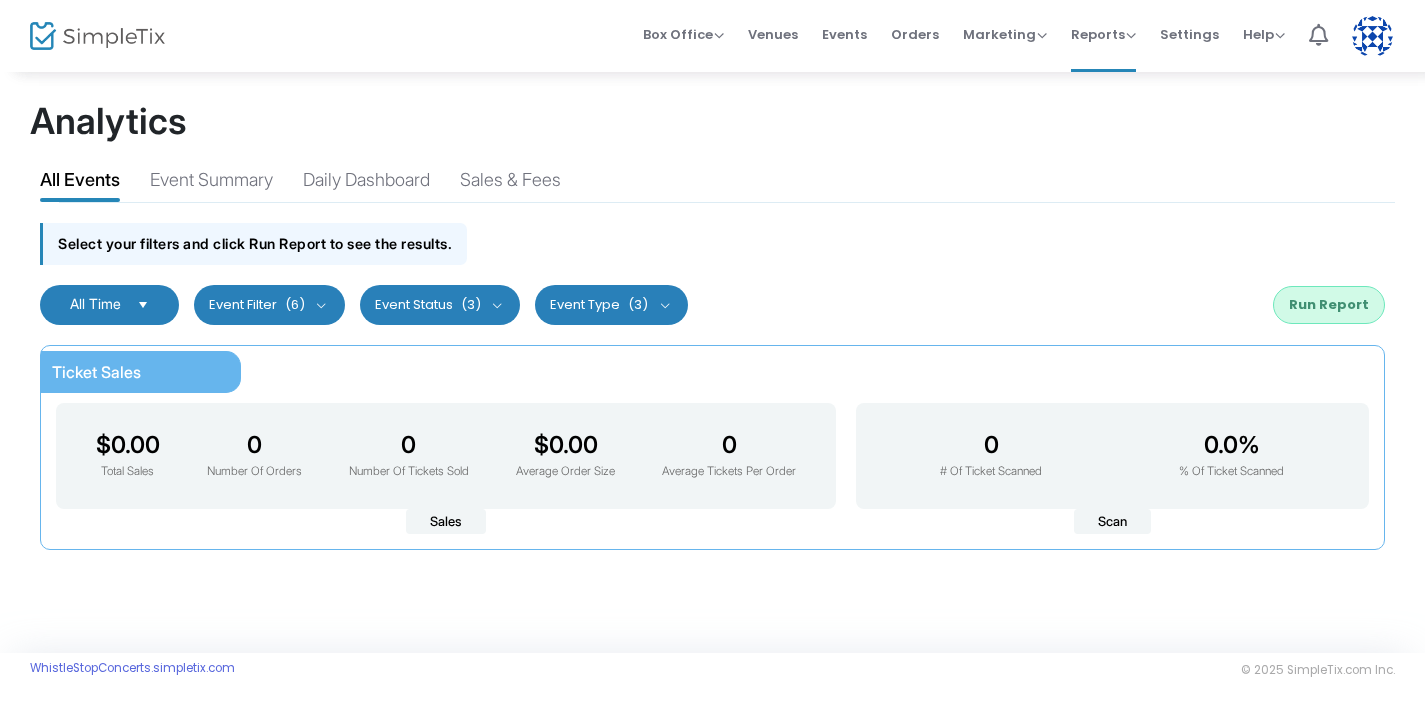 click on "(6)" at bounding box center (295, 305) 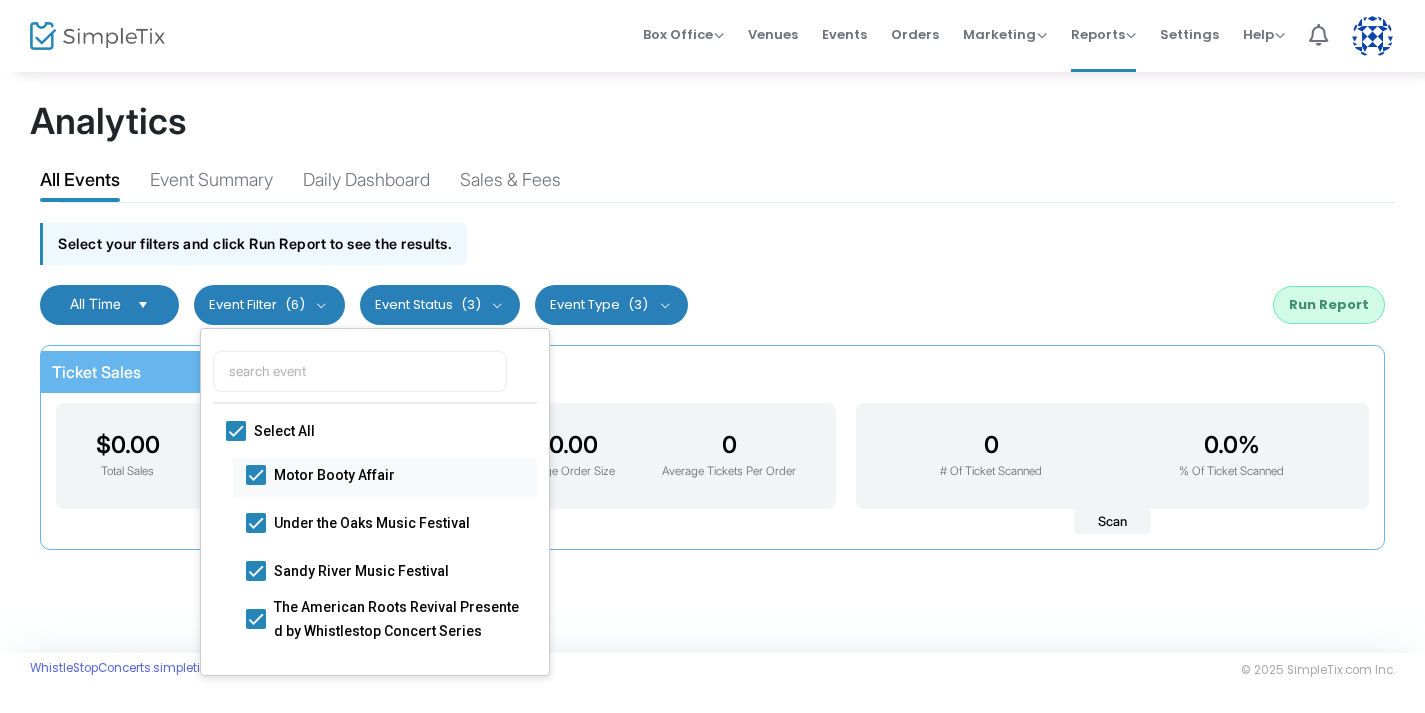 click at bounding box center [256, 474] 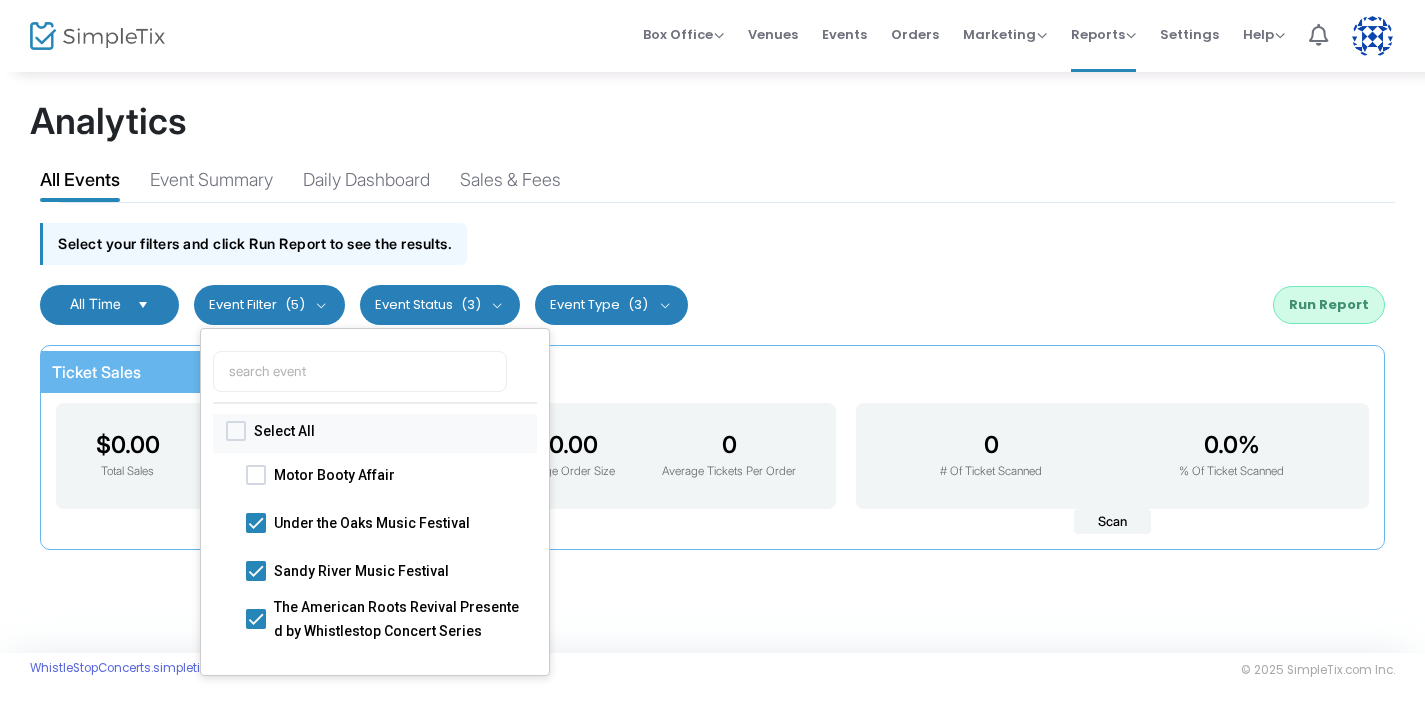 click at bounding box center (236, 431) 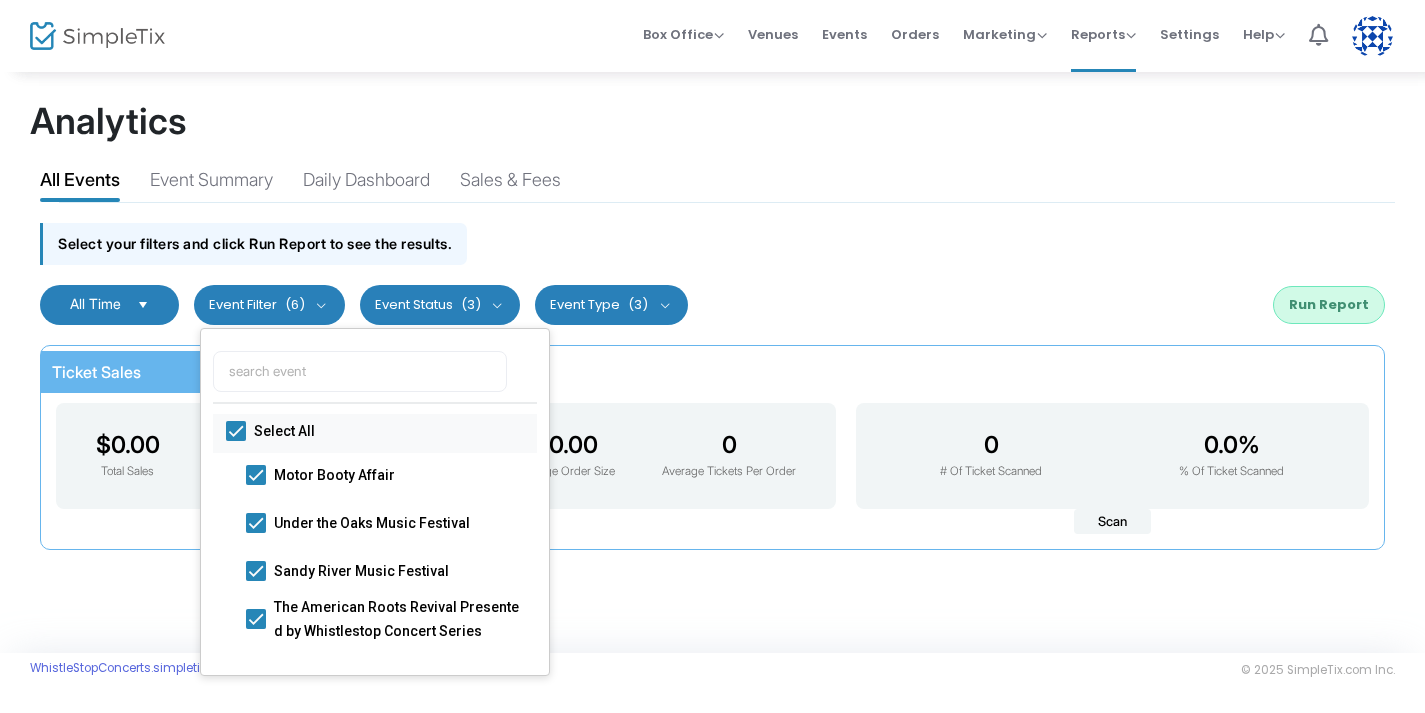 click at bounding box center [236, 431] 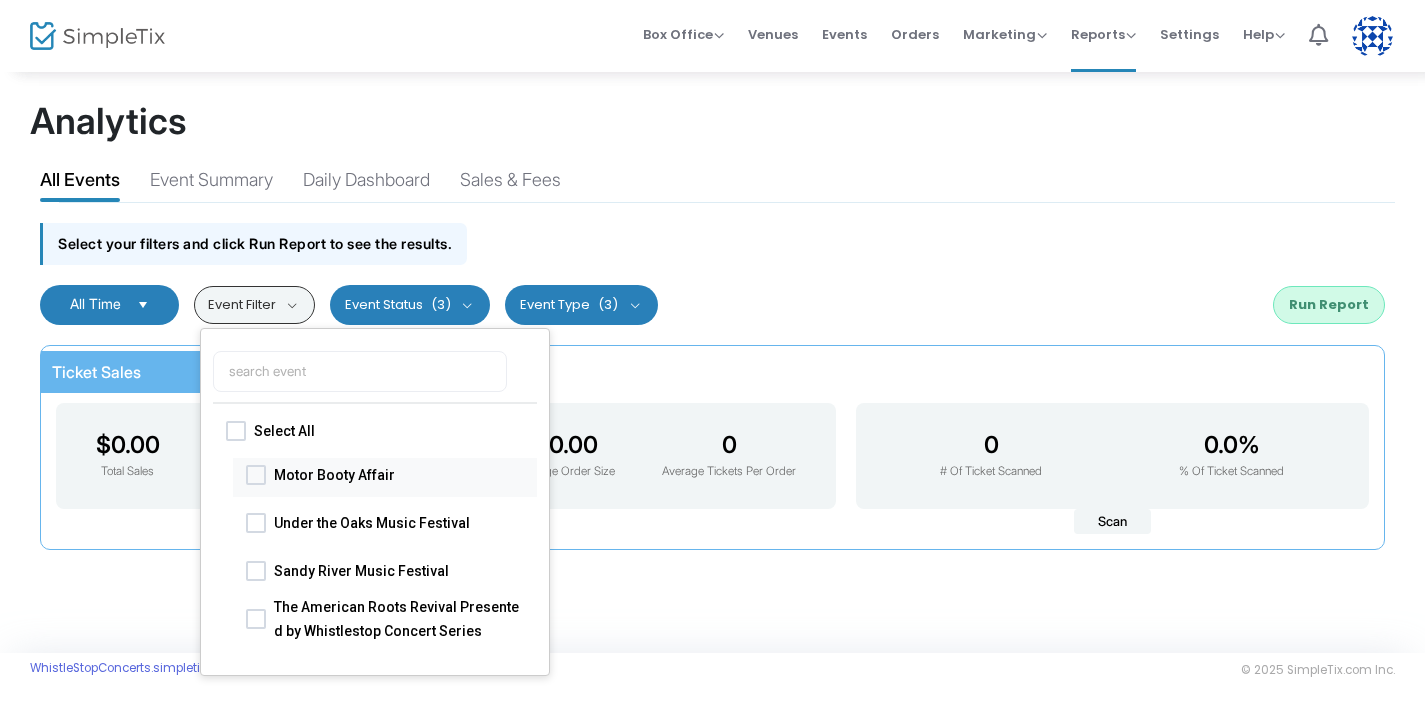 click at bounding box center (256, 474) 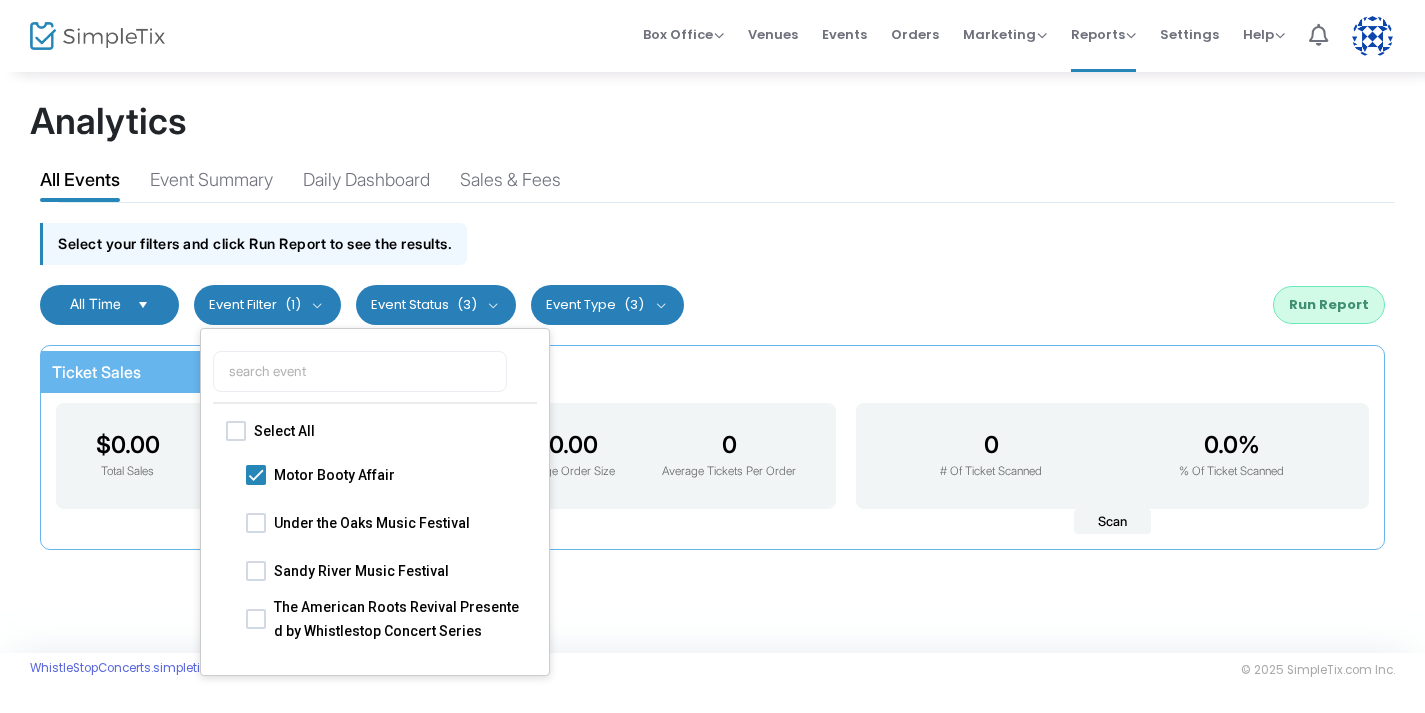click on "All Time  Last 30 Days Last 3 Months Last 6 Months Last 12 Months Custom Range Cancel Apply   Cancel Apply   Cancel Apply    Event Filter  (1)   Select All    Motor Booty Affair     Under the Oaks Music Festival     Sandy River Music Festival     The American Roots Revival Presented by Whistlestop Concert Series     A British Invasion Presented by Whistlestop Concert Series     Kitchen Dwellers Presented by Whistlestop Concert Series   Event Status  (3)    All     Active     Archived     Draft   Event Type  (3)    All     Reserved Seating     General Admission     Flex Pass   Event Filter     Motor Booty Affair     Under the Oaks Music Festival     Sandy River Music Festival     The American Roots Revival Presented by Whistlestop Concert Series     A British Invasion Presented by Whistlestop Concert Series     Kitchen Dwellers Presented by Whistlestop Concert Series   Event Time   8/5/2025 - 8/5/2025  Last 30 Days Last 3 Months Last 6 Months Last 12 Months Custom Range Cancel Apply" 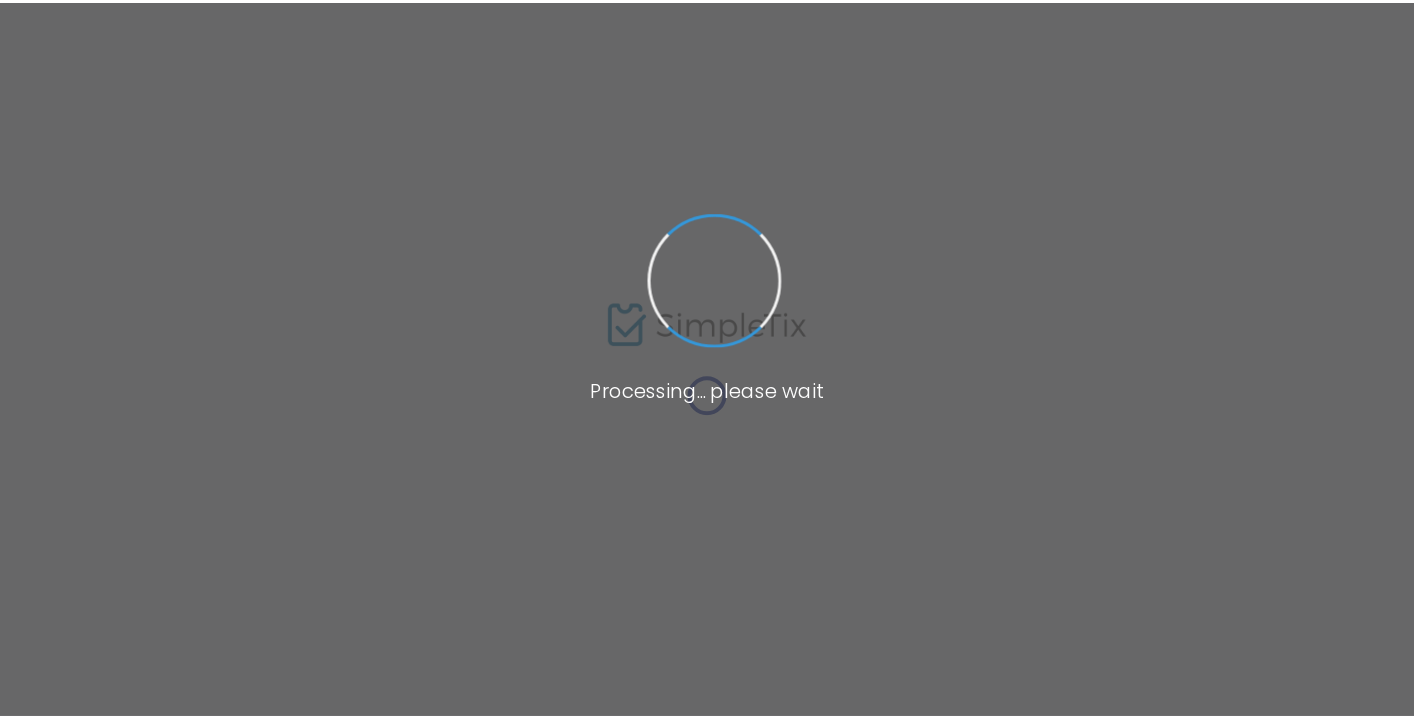 scroll, scrollTop: 0, scrollLeft: 0, axis: both 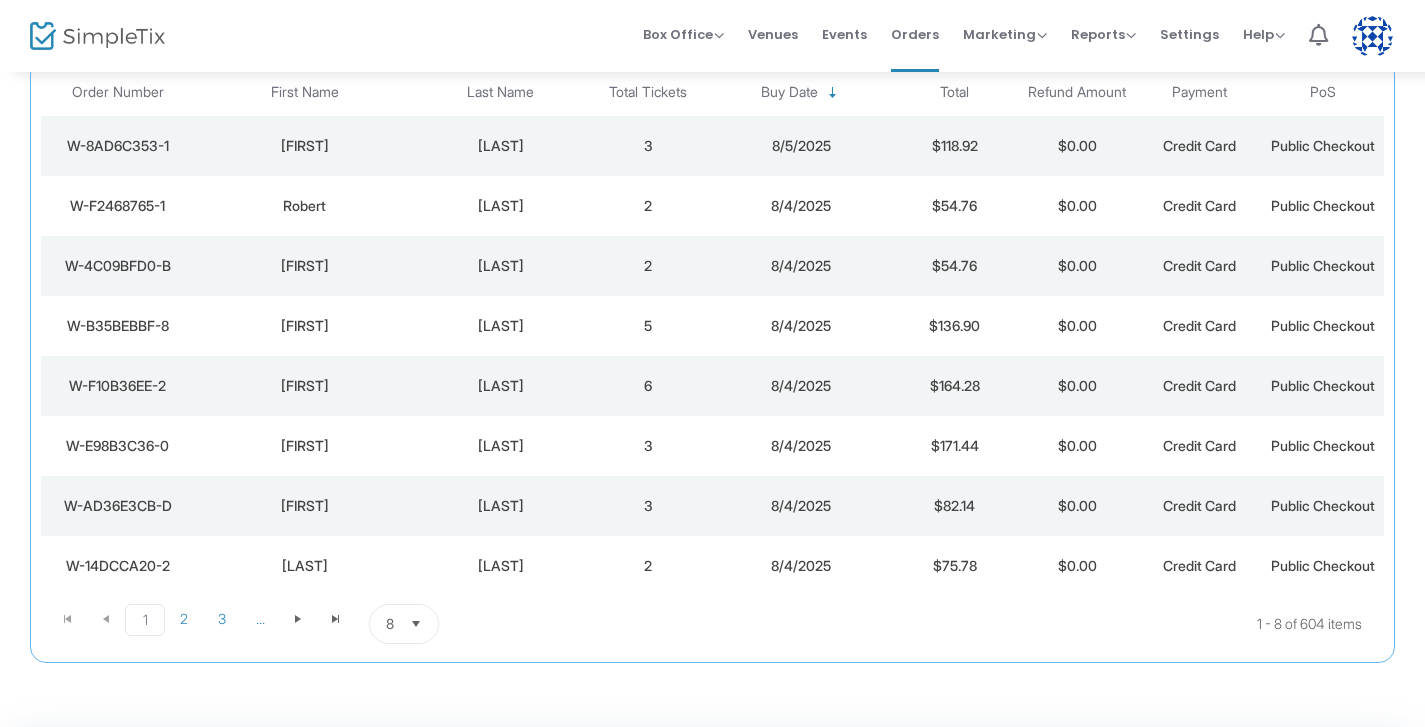 click at bounding box center (416, 624) 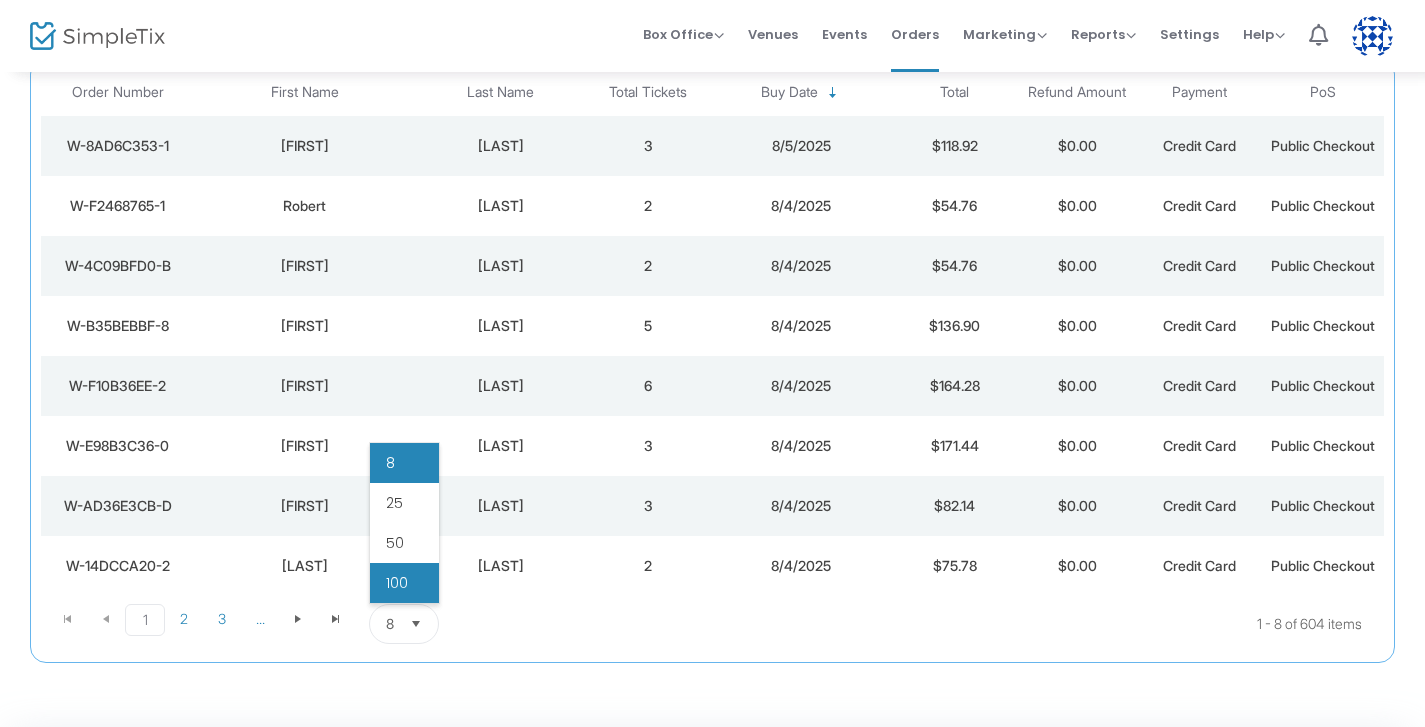 click on "100" at bounding box center [404, 583] 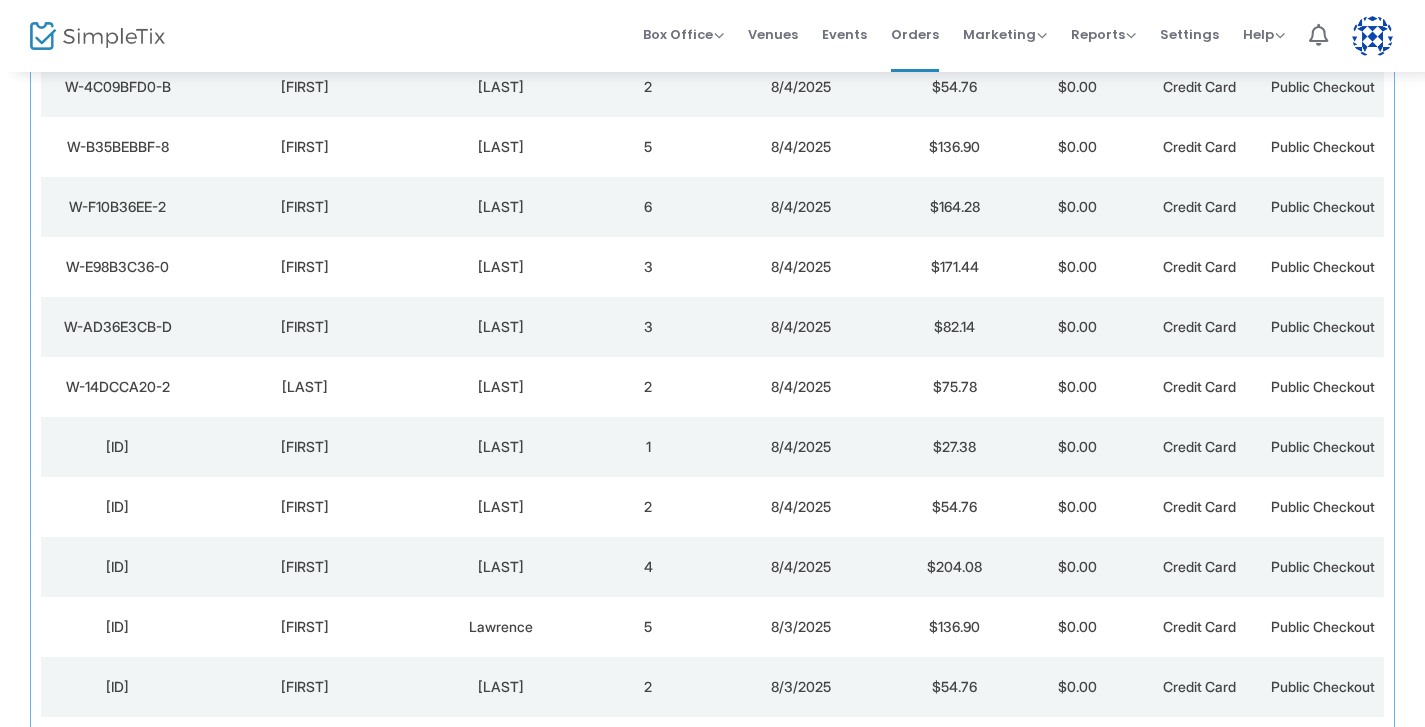scroll, scrollTop: 388, scrollLeft: 0, axis: vertical 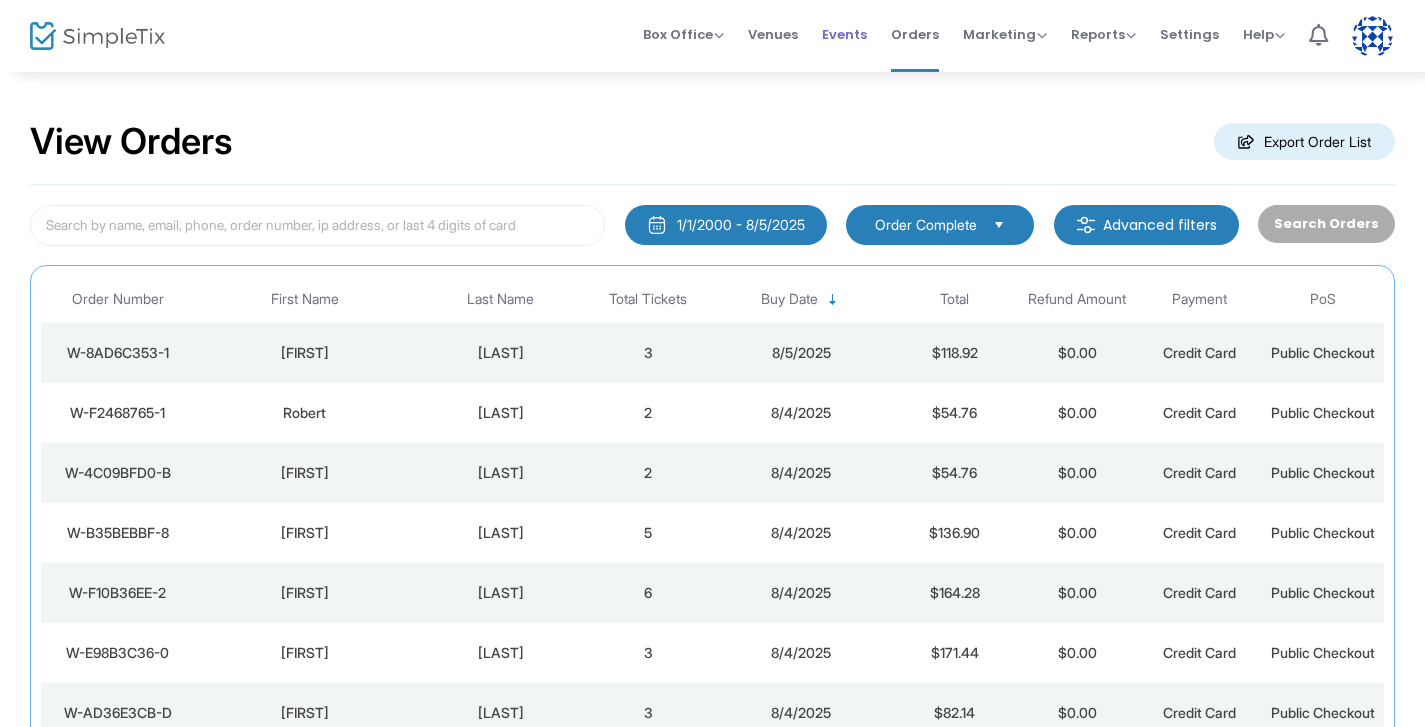click on "Events" at bounding box center (844, 34) 